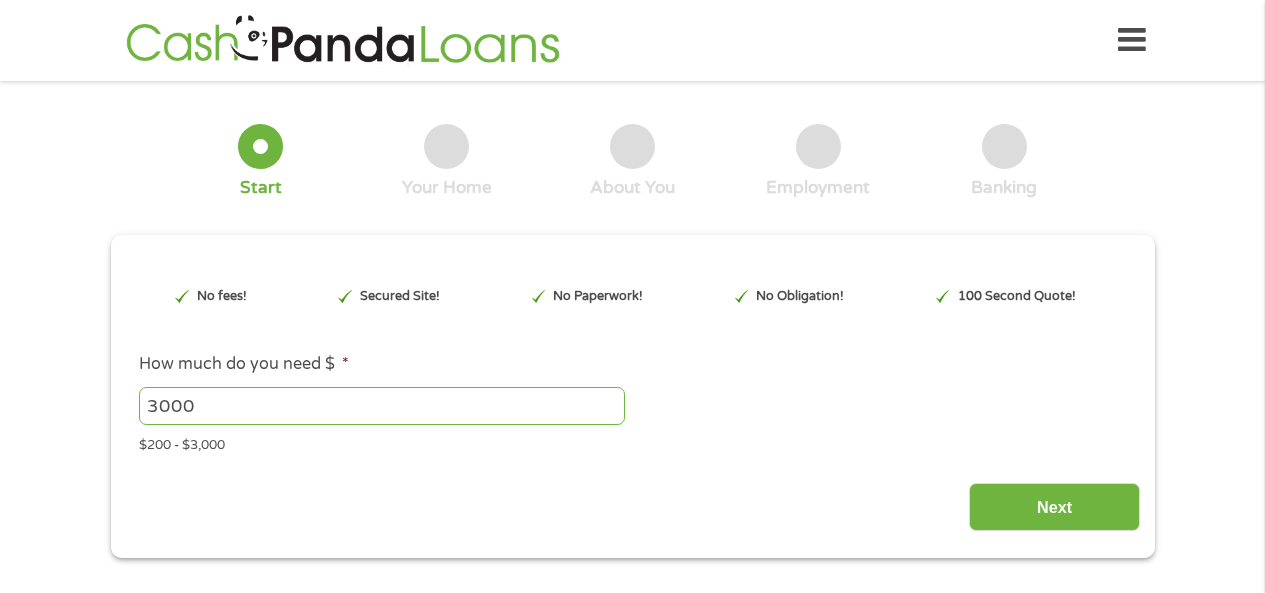 scroll, scrollTop: 0, scrollLeft: 0, axis: both 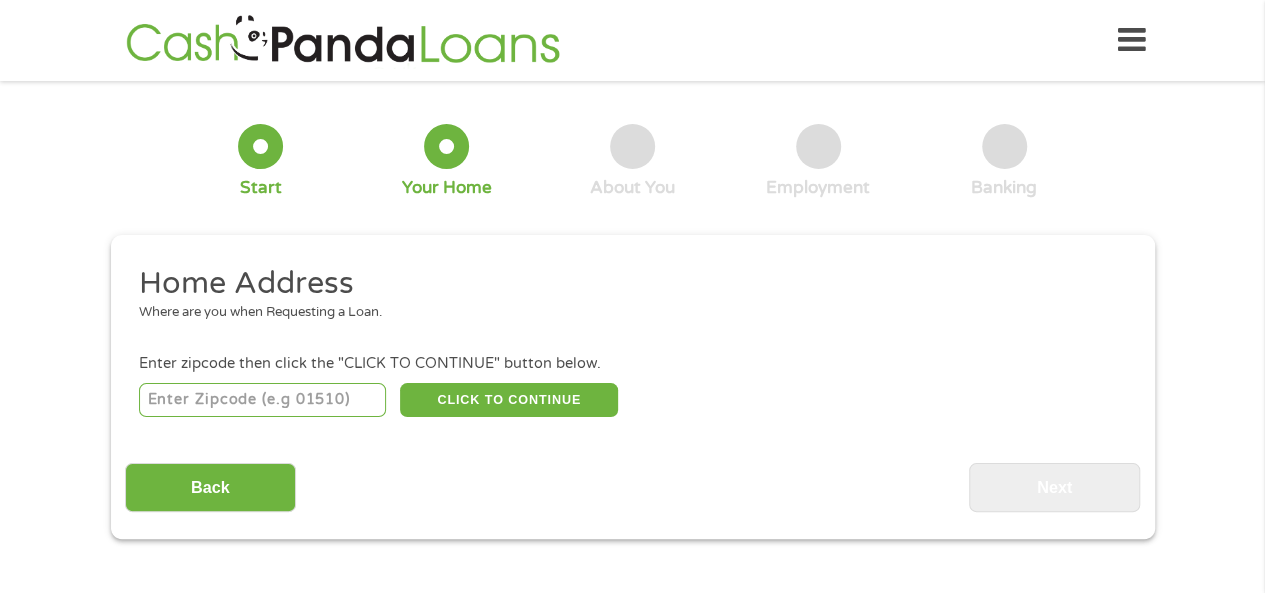 click at bounding box center (262, 400) 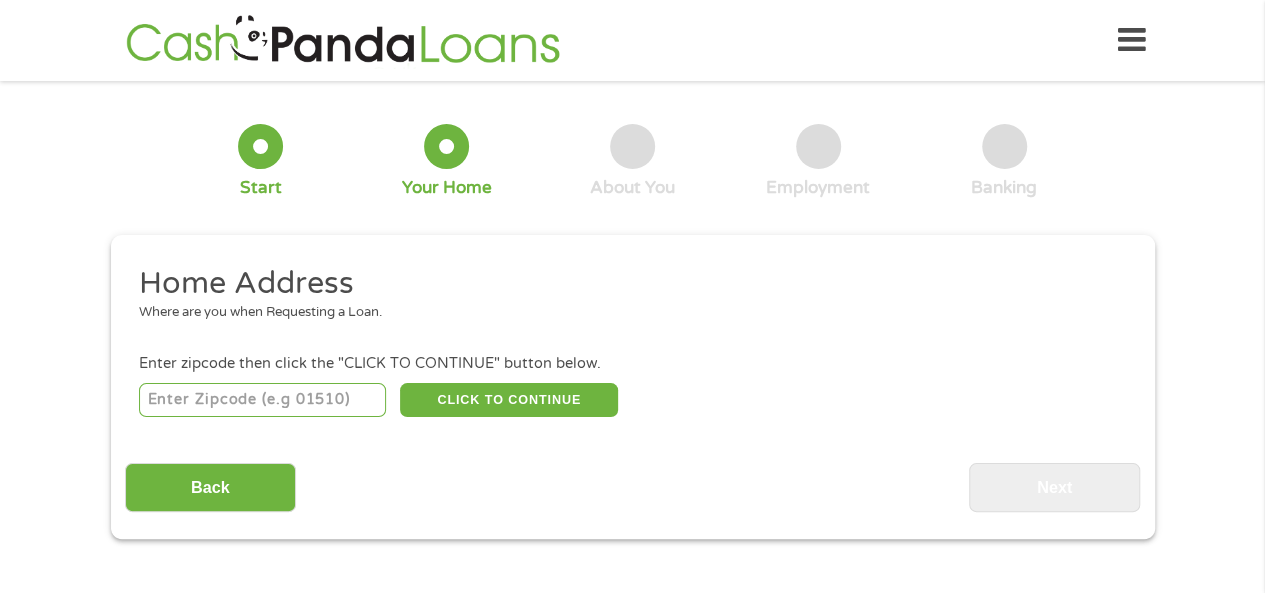 type on "[ZIP]" 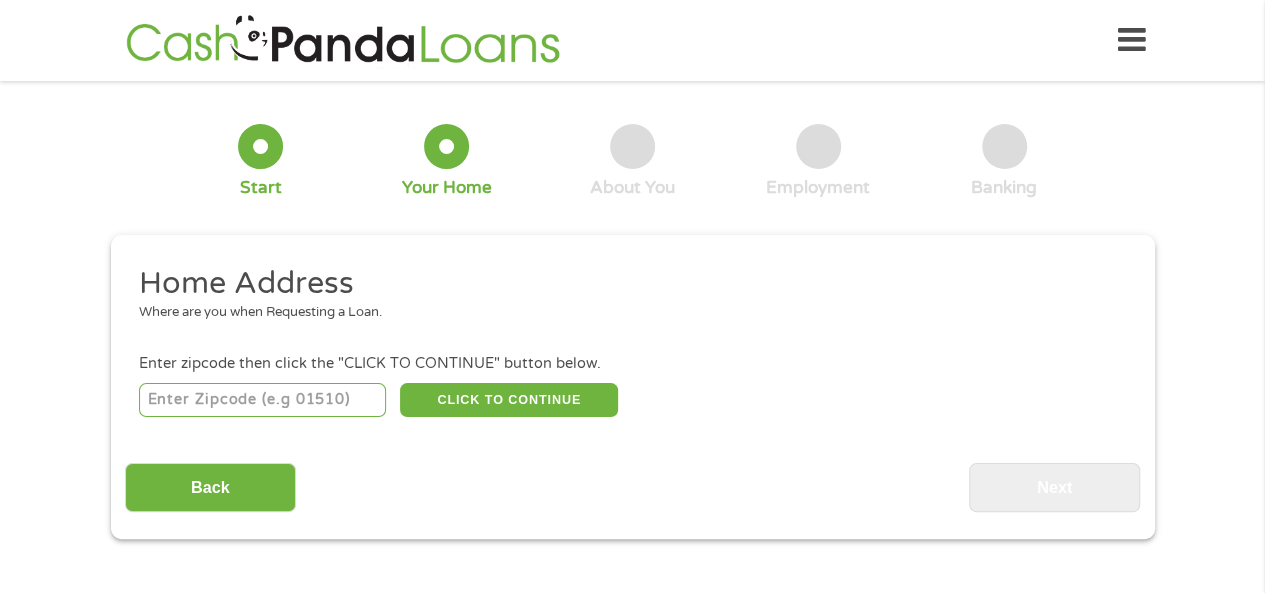 select on "Arizona" 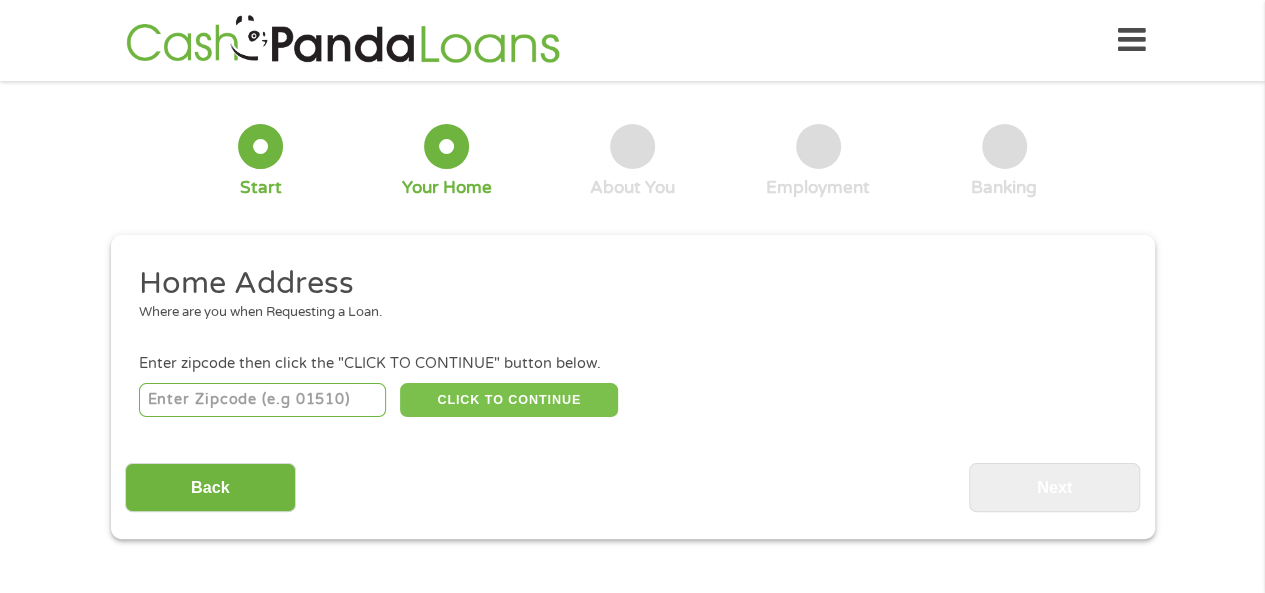 click on "CLICK TO CONTINUE" at bounding box center [509, 400] 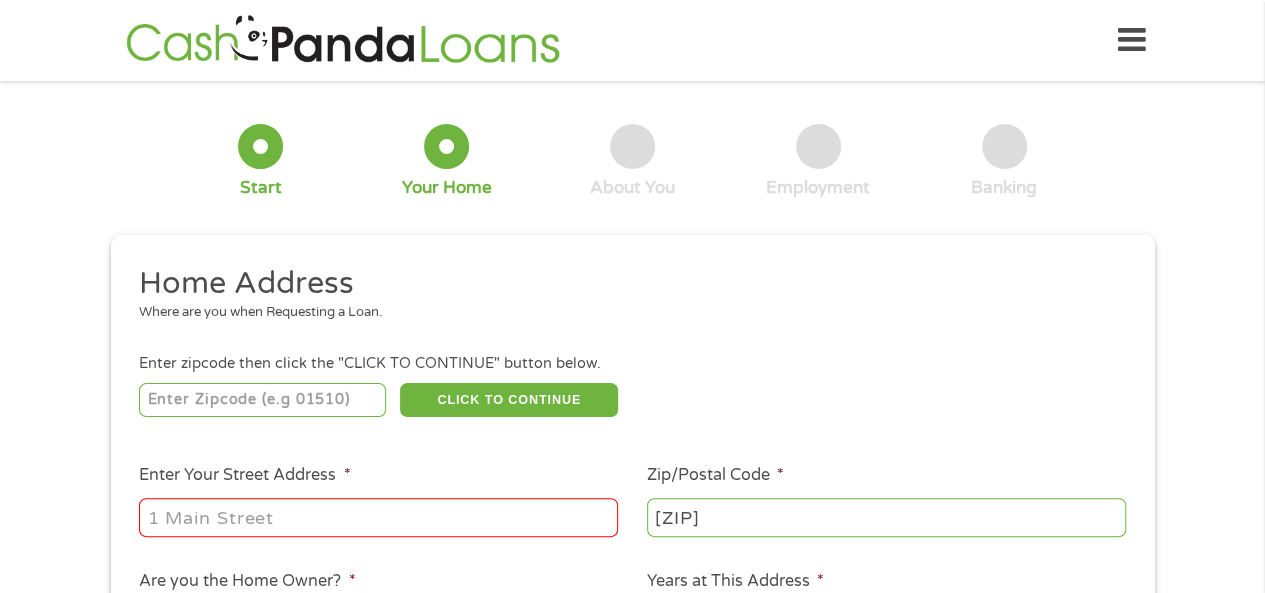 click on "Enter Your Street Address *" at bounding box center (378, 517) 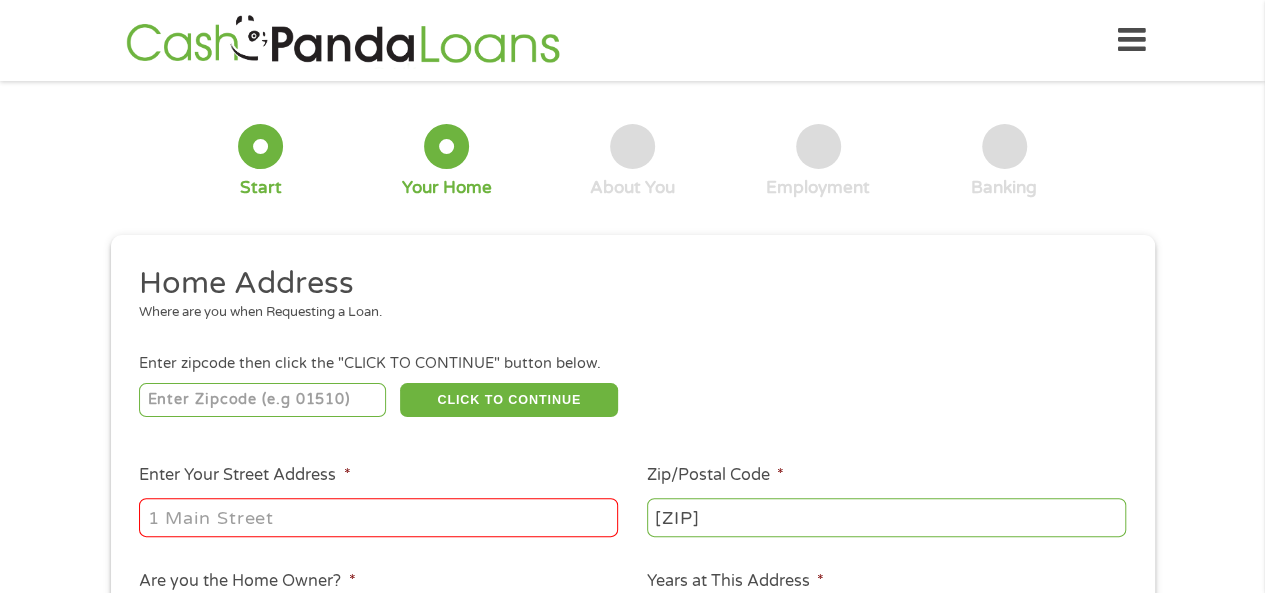 type on "[NUMBER] [STREET] APT [NUMBER]" 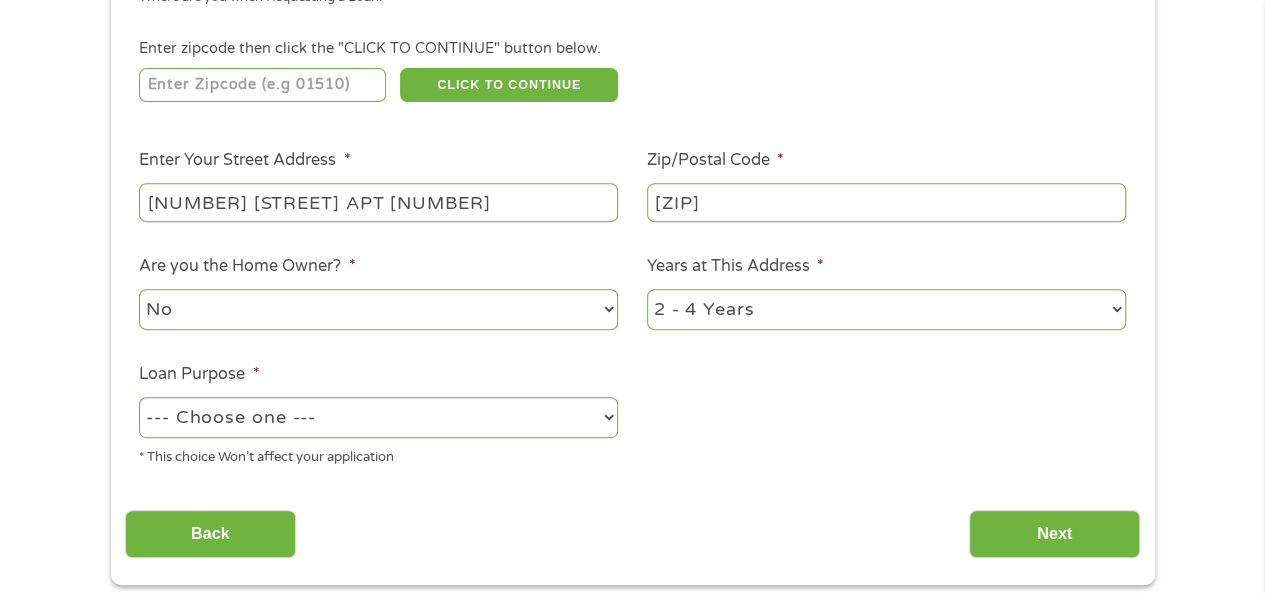 scroll, scrollTop: 316, scrollLeft: 0, axis: vertical 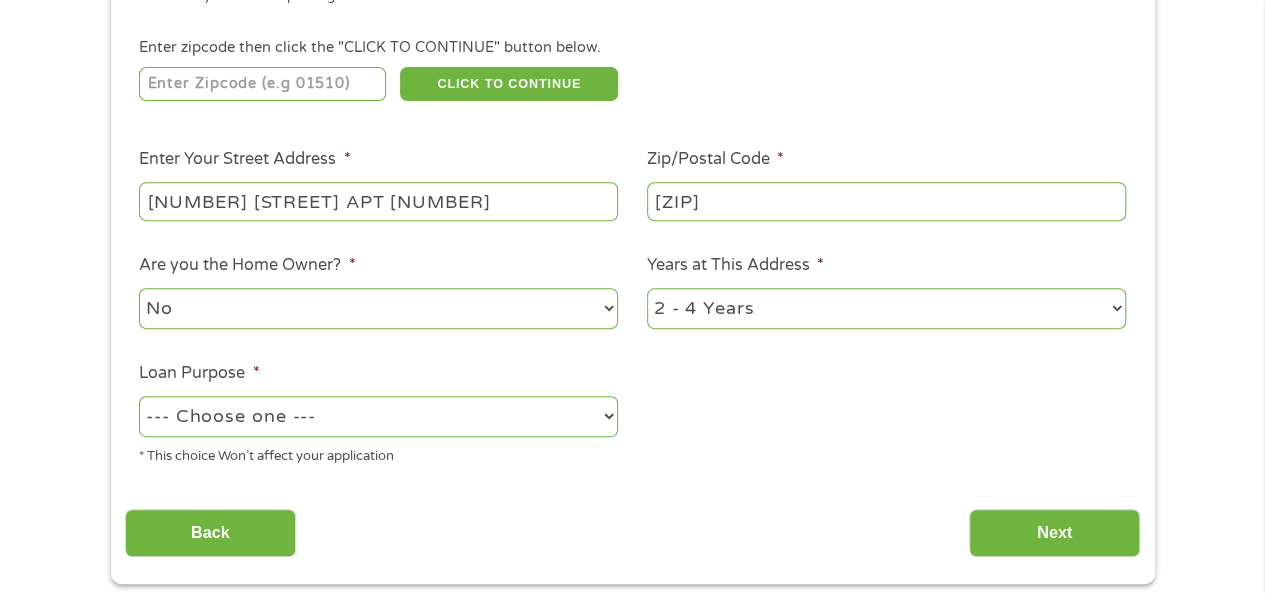 click on "No Yes" at bounding box center (378, 308) 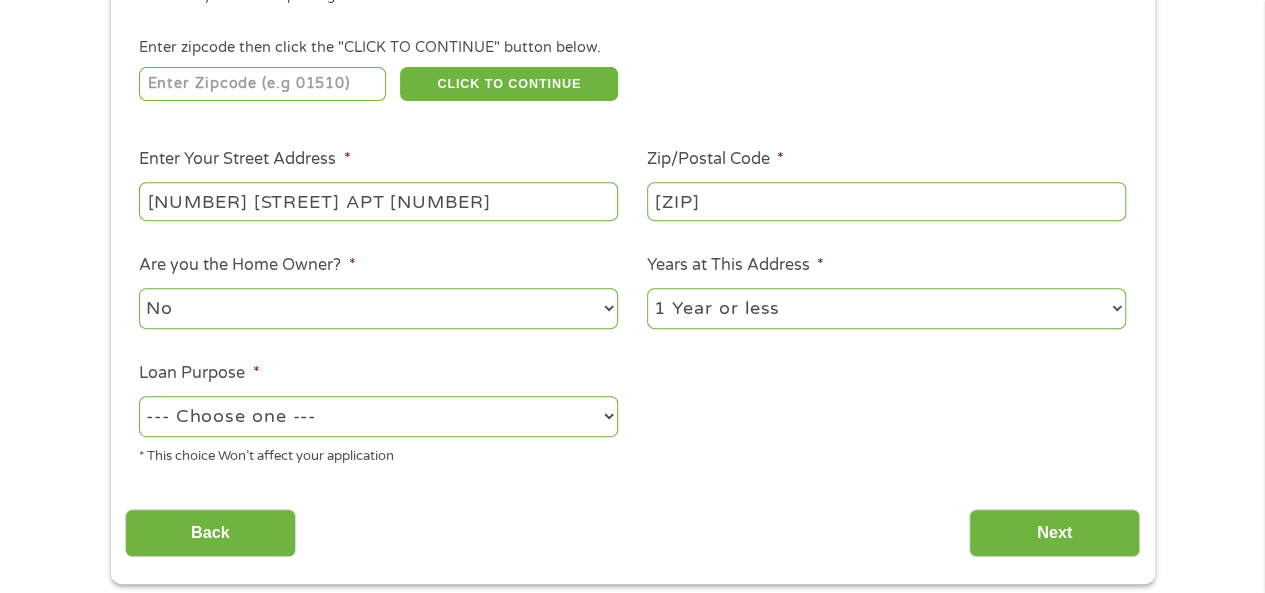 click on "1 Year or less 1 - 2 Years 2 - 4 Years Over 4 Years" at bounding box center (886, 308) 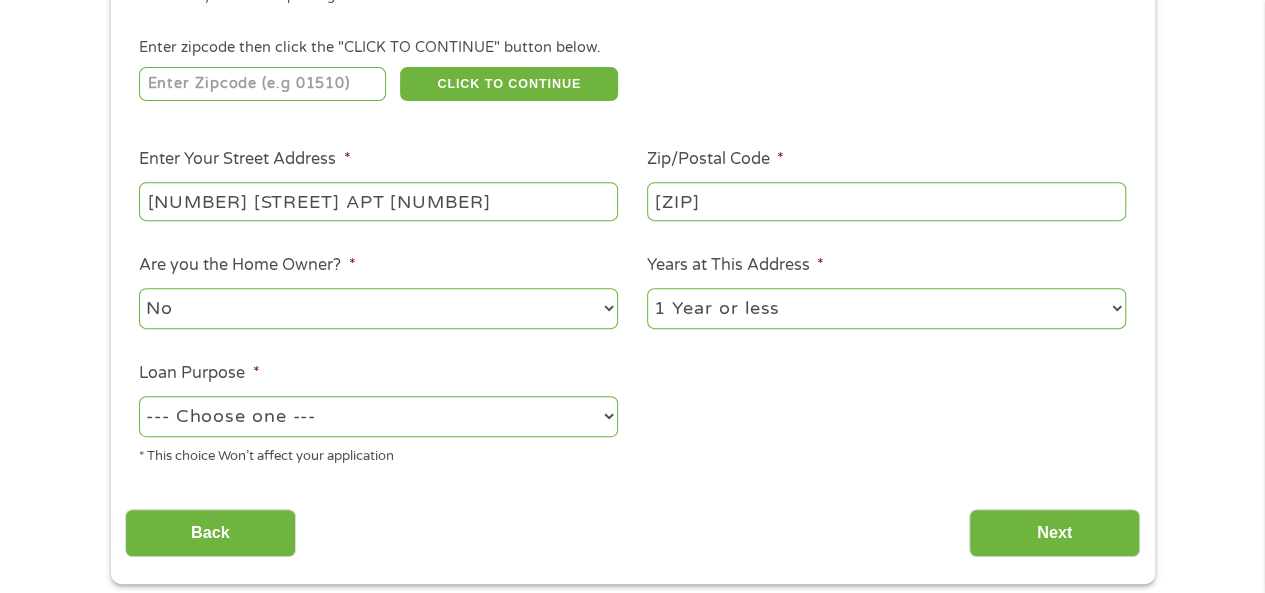 select on "paybills" 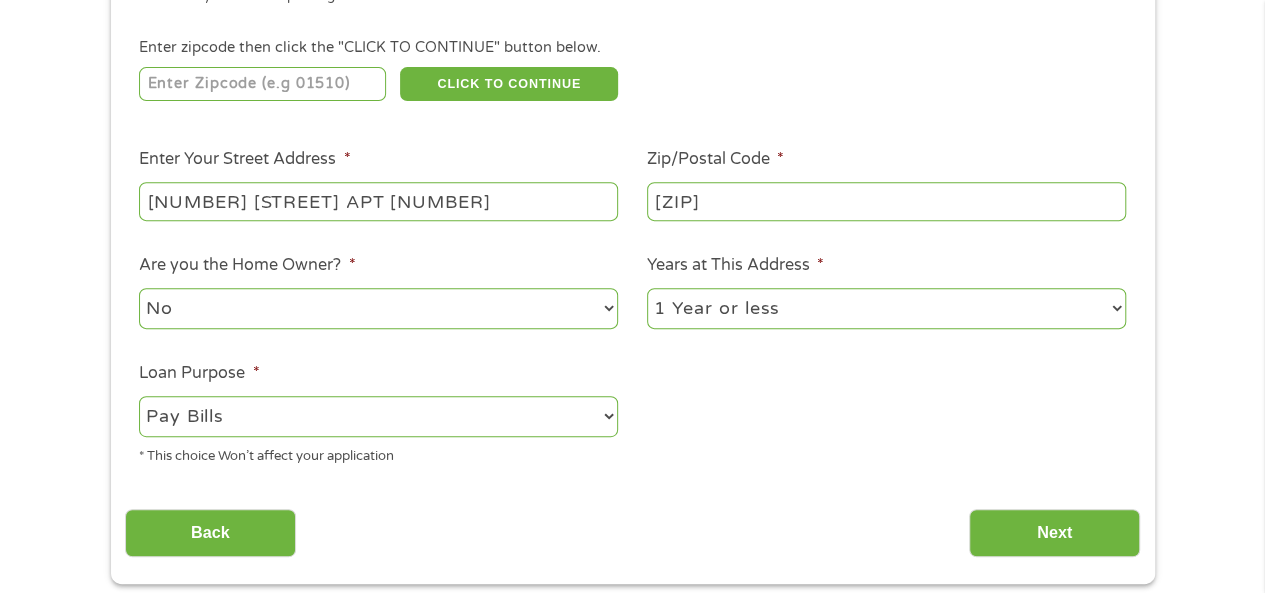 click on "--- Choose one --- Pay Bills Debt Consolidation Home Improvement Major Purchase Car Loan Short Term Cash Medical Expenses Other" at bounding box center [378, 416] 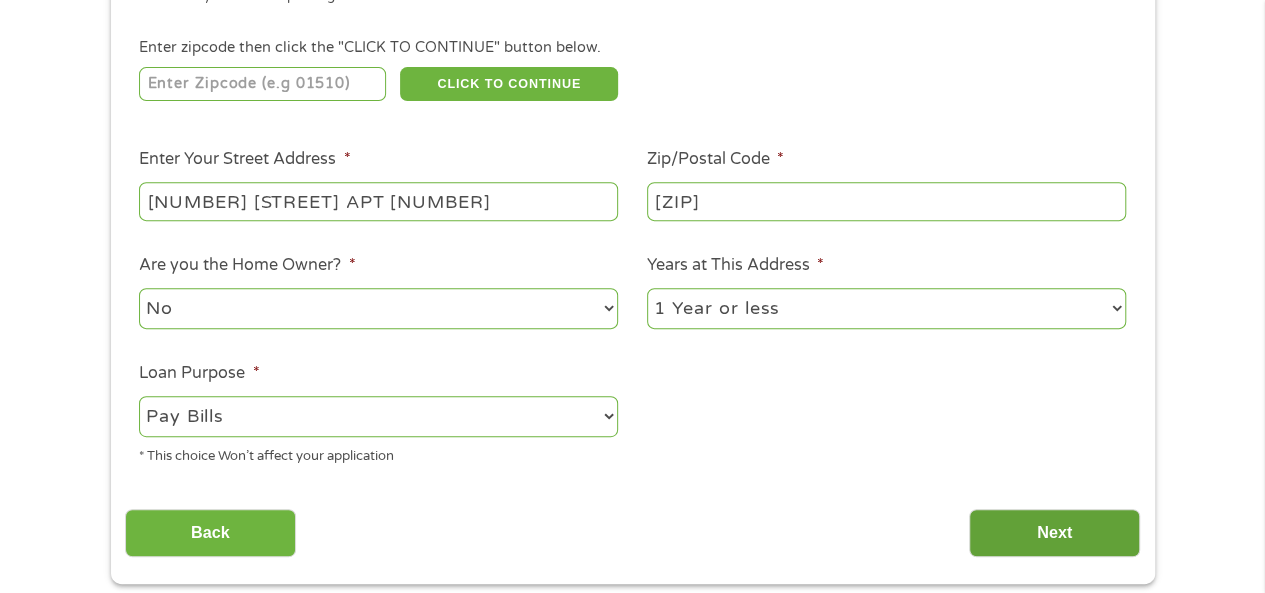 click on "Next" at bounding box center (1054, 533) 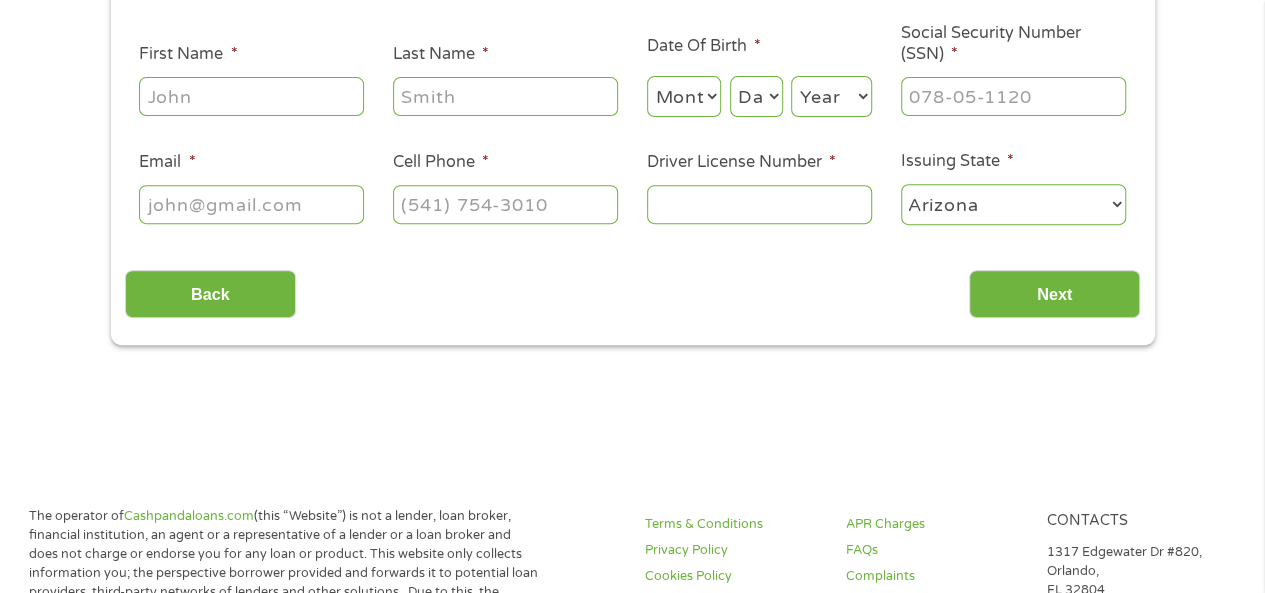 scroll, scrollTop: 8, scrollLeft: 8, axis: both 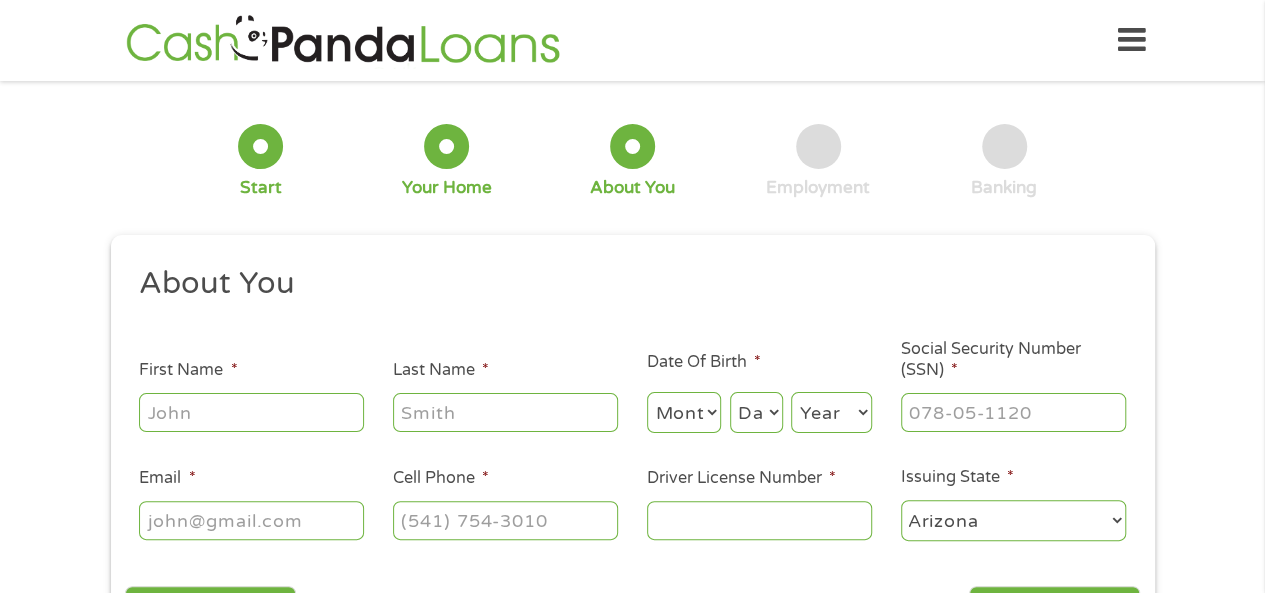 click at bounding box center (251, 413) 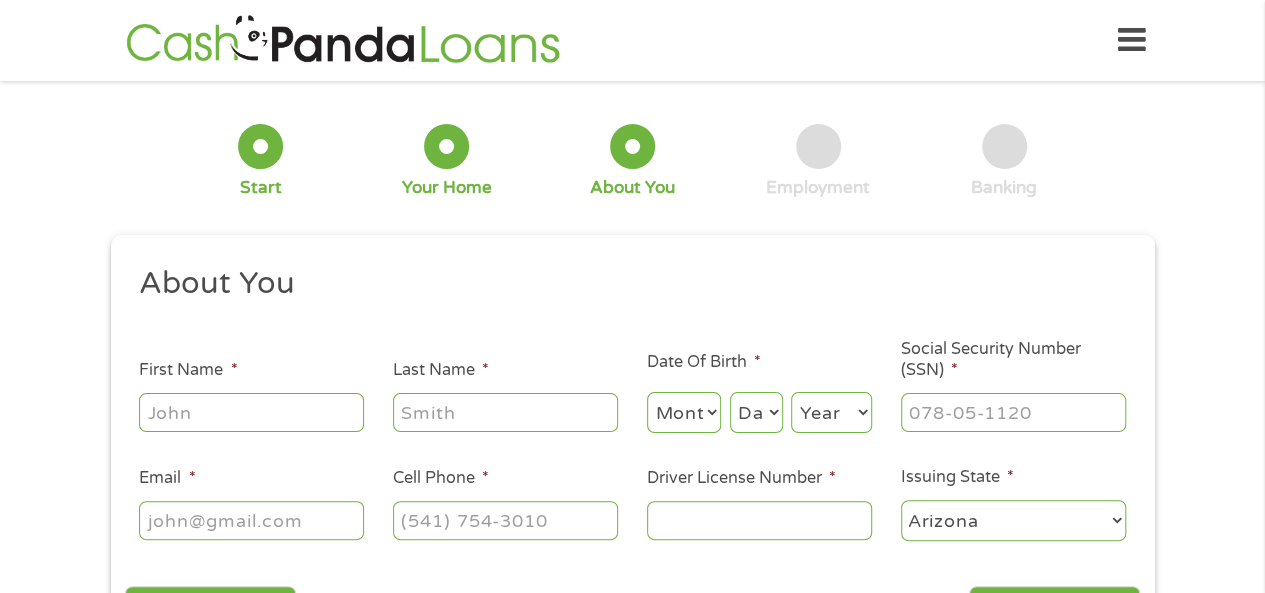 type on "[FIRST]" 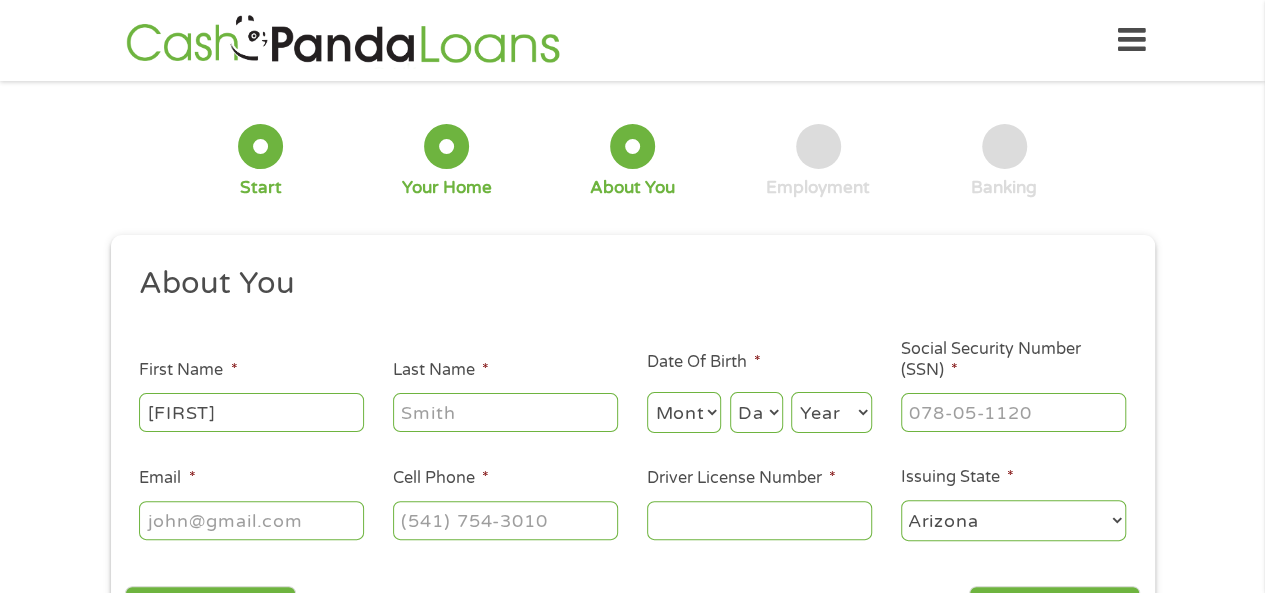 type on "[LAST]" 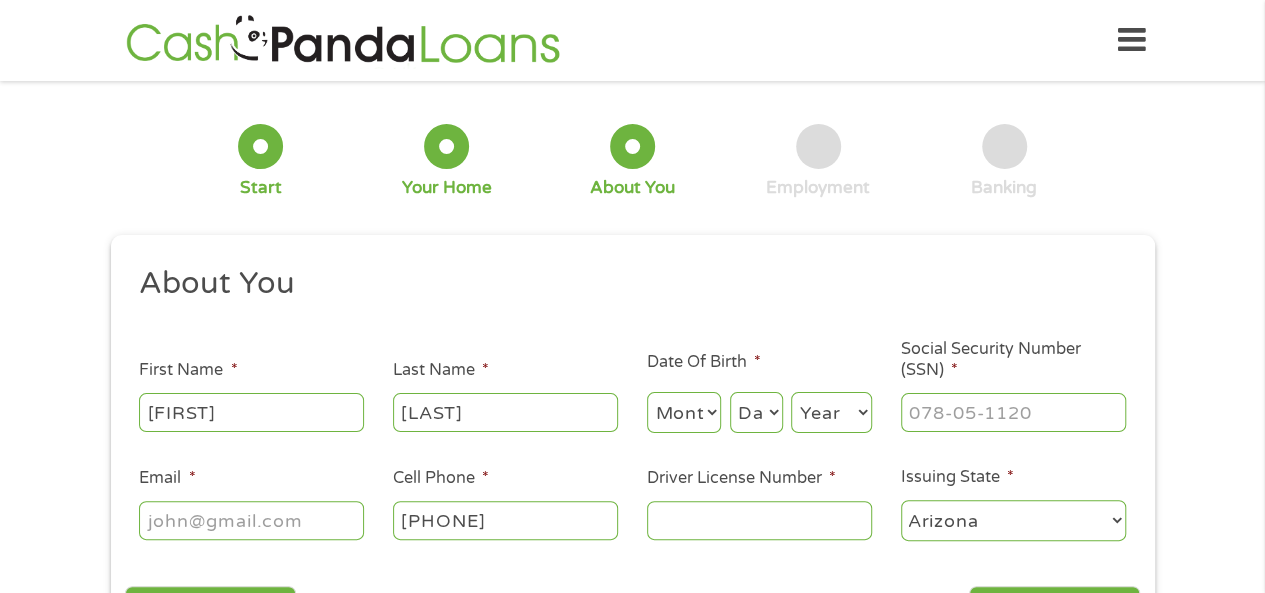 type on "[PHONE]" 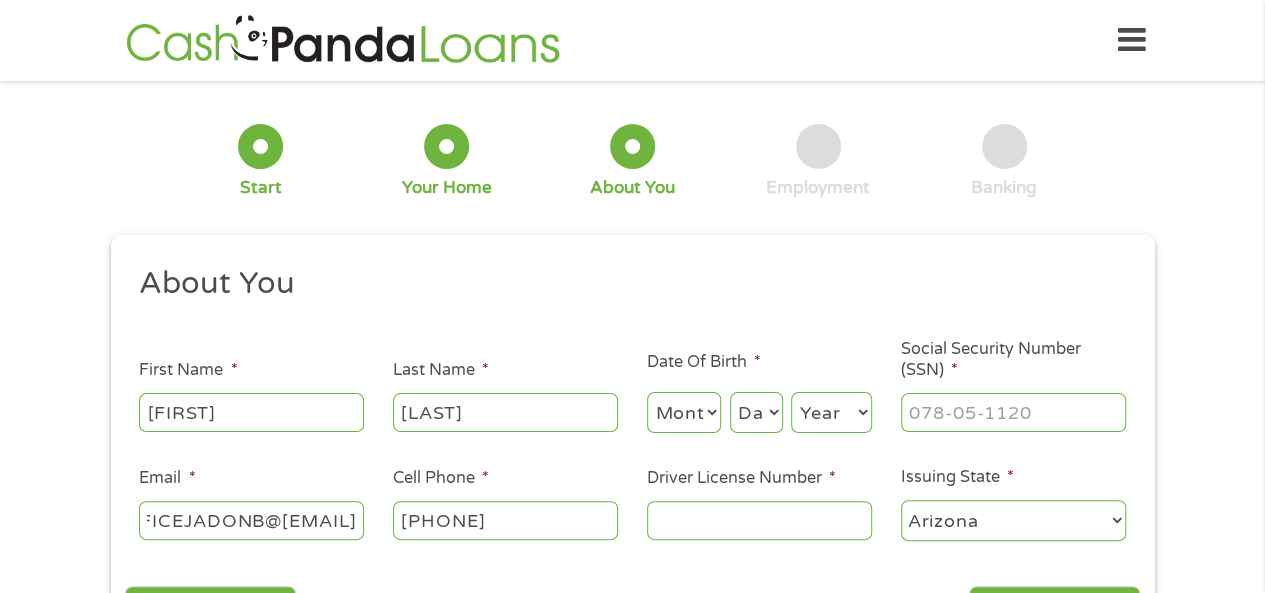 scroll, scrollTop: 0, scrollLeft: 164, axis: horizontal 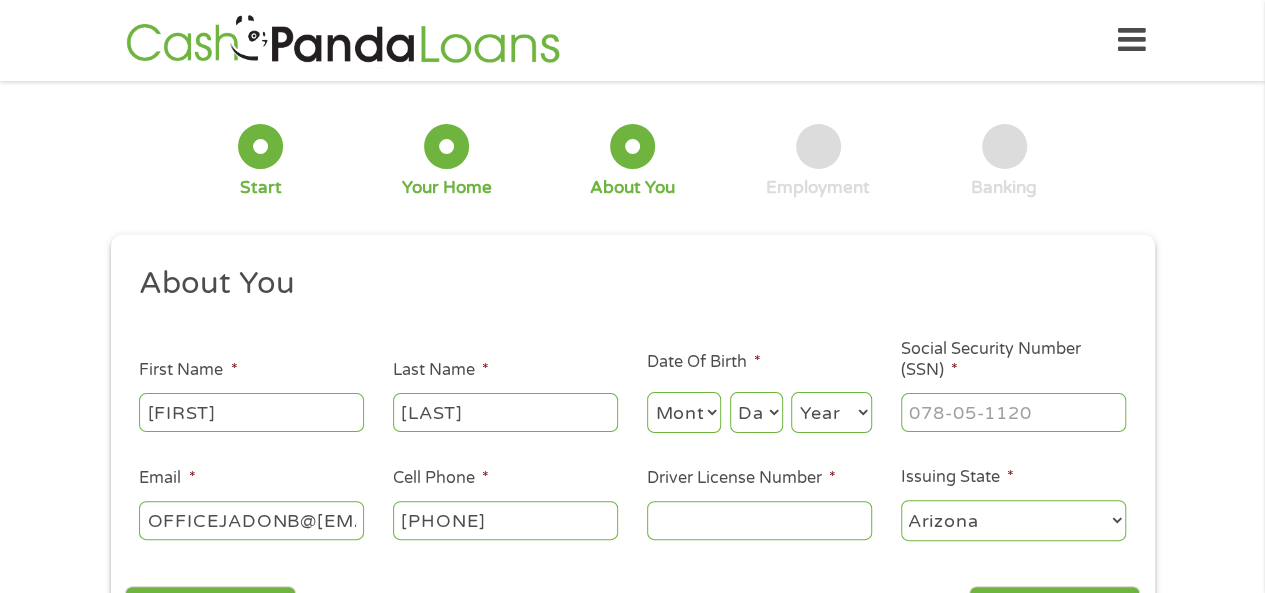 click on "[PHONE]" at bounding box center (505, 520) 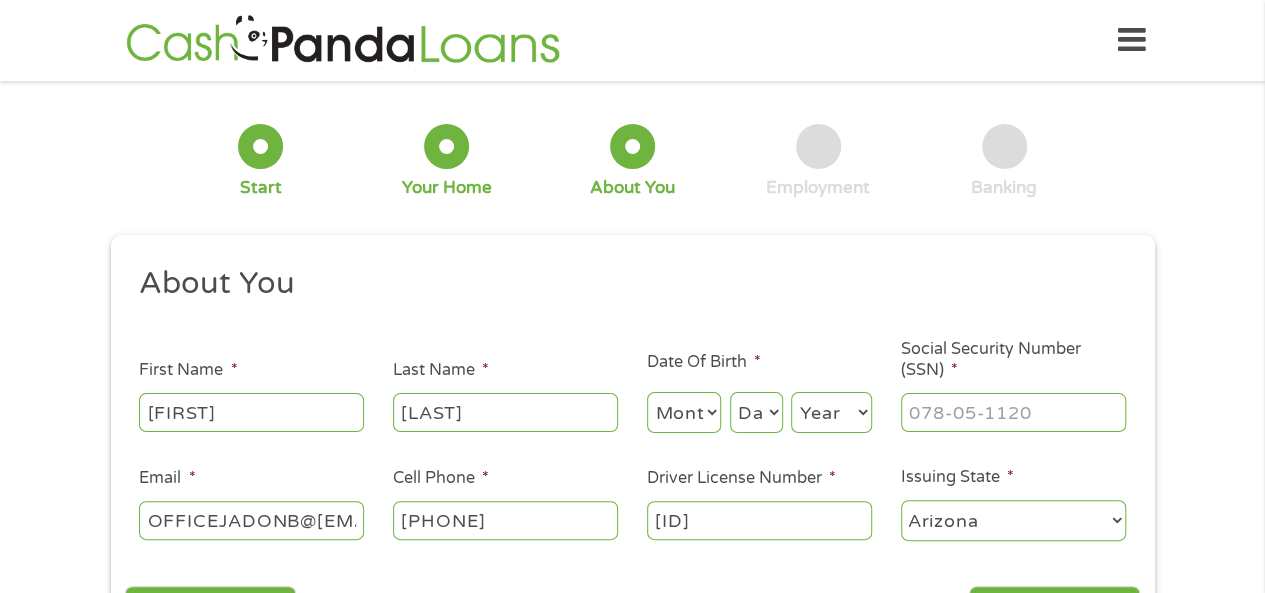 type on "[ID]" 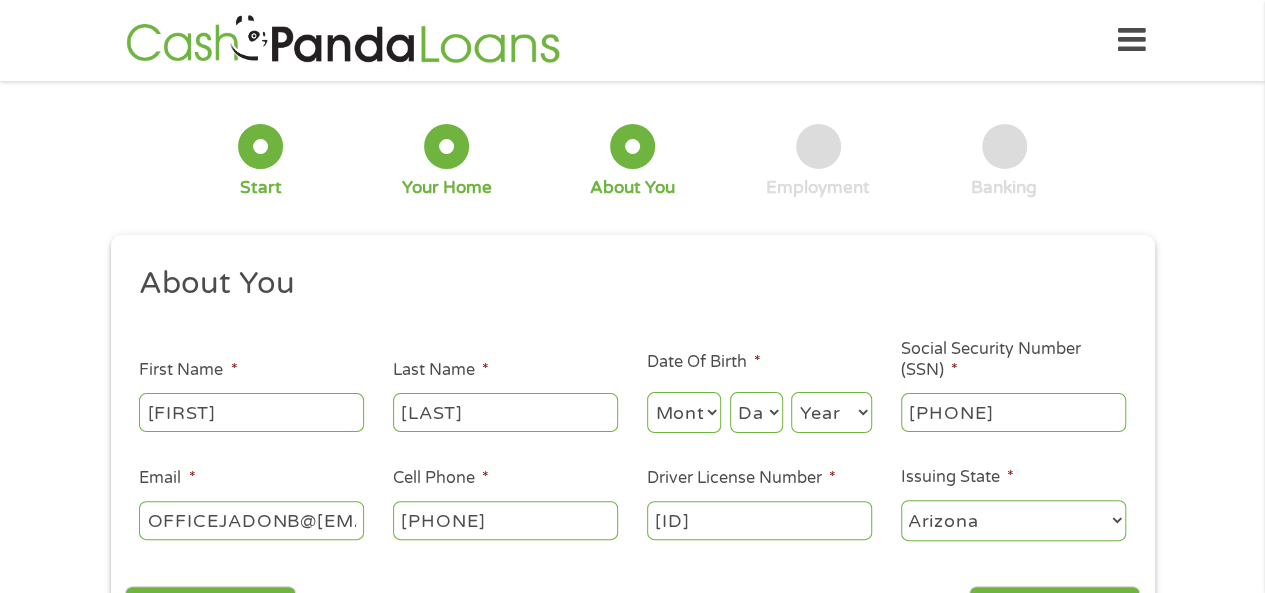 type on "[PHONE]" 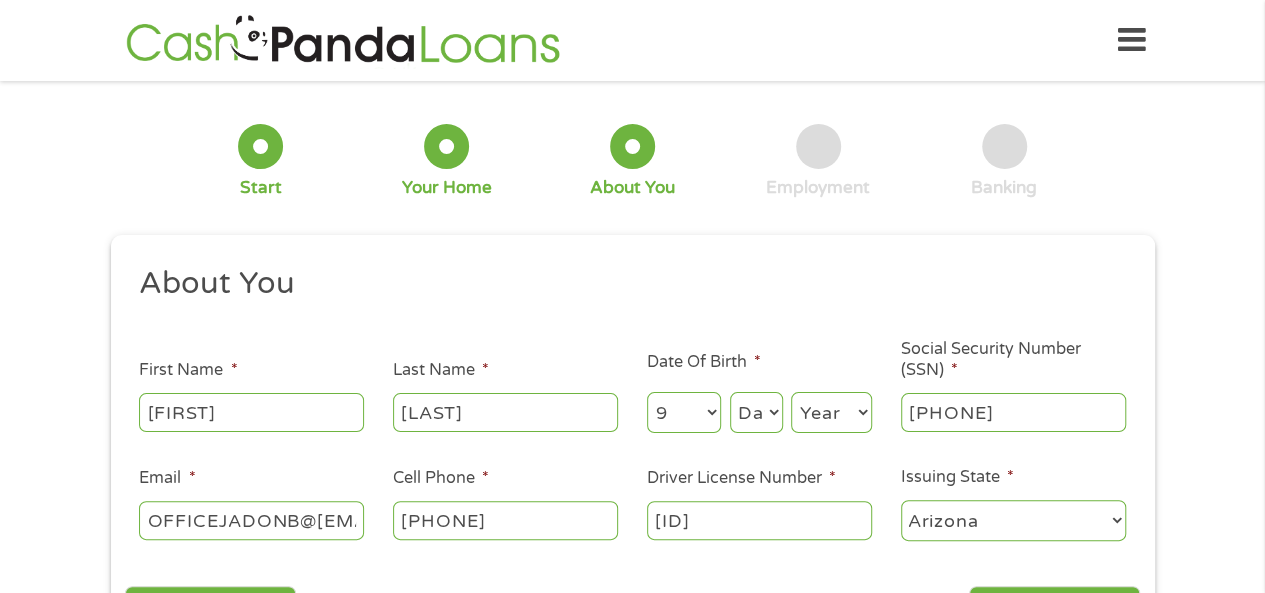 click on "Month 1 2 3 4 5 6 7 8 9 10 11 12" at bounding box center [684, 412] 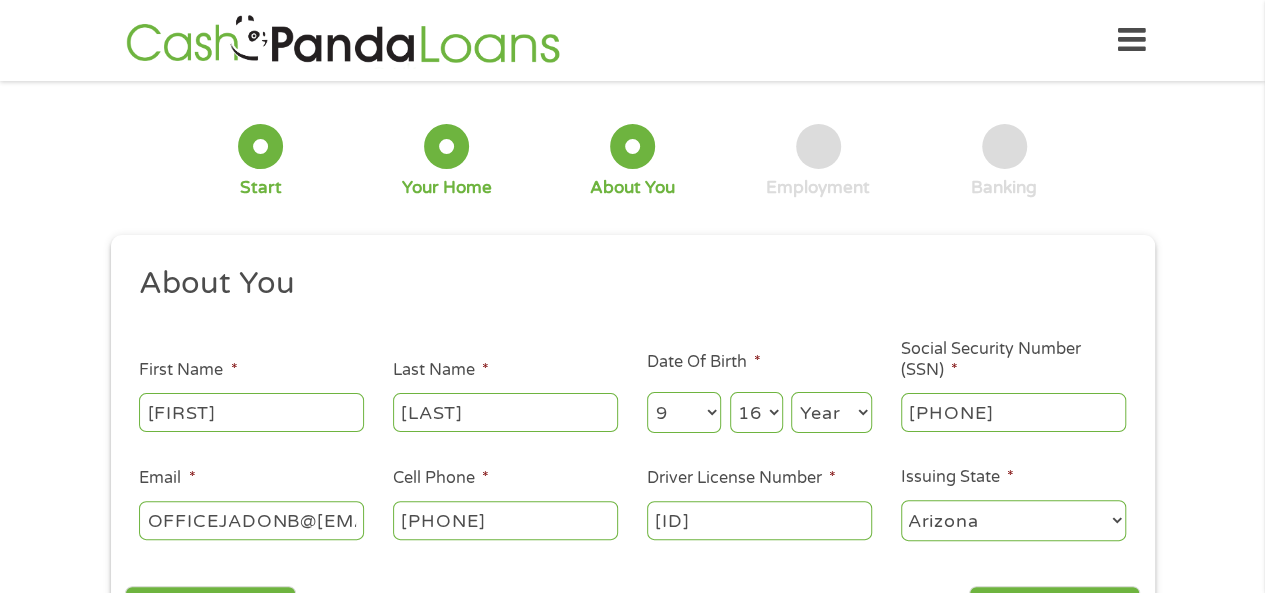 click on "Day 1 2 3 4 5 6 7 8 9 10 11 12 13 14 15 16 17 18 19 20 21 22 23 24 25 26 27 28 29 30 31" at bounding box center (756, 412) 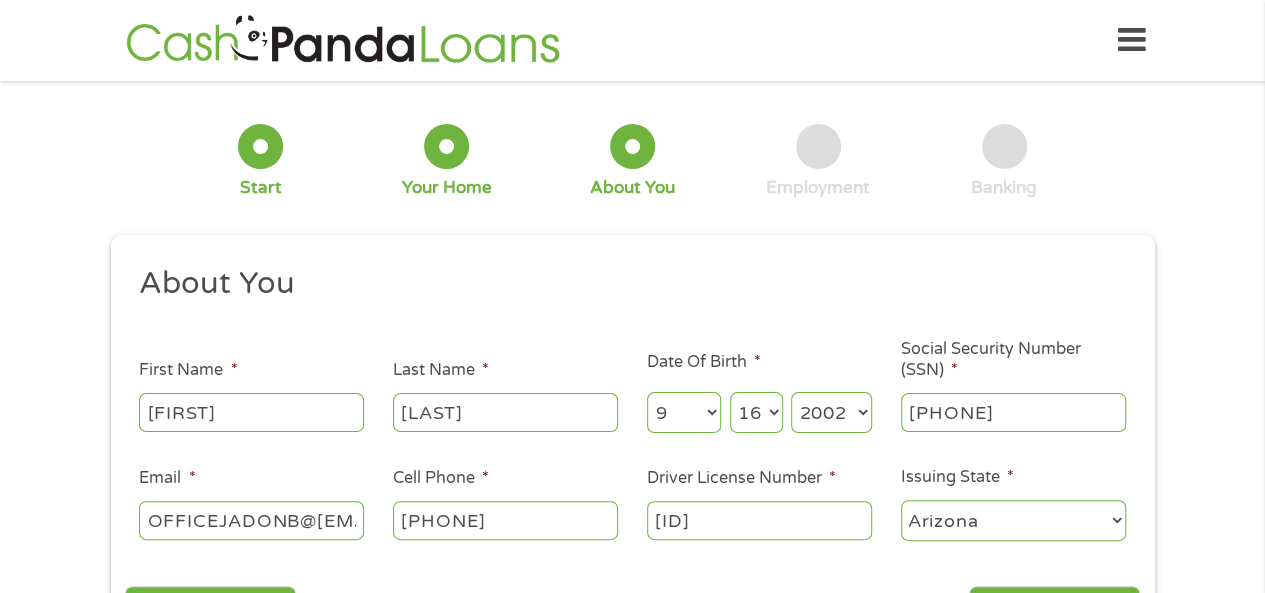 click on "Year 2007 2006 2005 2004 2003 2002 2001 2000 1999 1998 1997 1996 1995 1994 1993 1992 1991 1990 1989 1988 1987 1986 1985 1984 1983 1982 1981 1980 1979 1978 1977 1976 1975 1974 1973 1972 1971 1970 1969 1968 1967 1966 1965 1964 1963 1962 1961 1960 1959 1958 1957 1956 1955 1954 1953 1952 1951 1950 1949 1948 1947 1946 1945 1944 1943 1942 1941 1940 1939 1938 1937 1936 1935 1934 1933 1932 1931 1930 1929 1928 1927 1926 1925 1924 1923 1922 1921 1920" at bounding box center (831, 412) 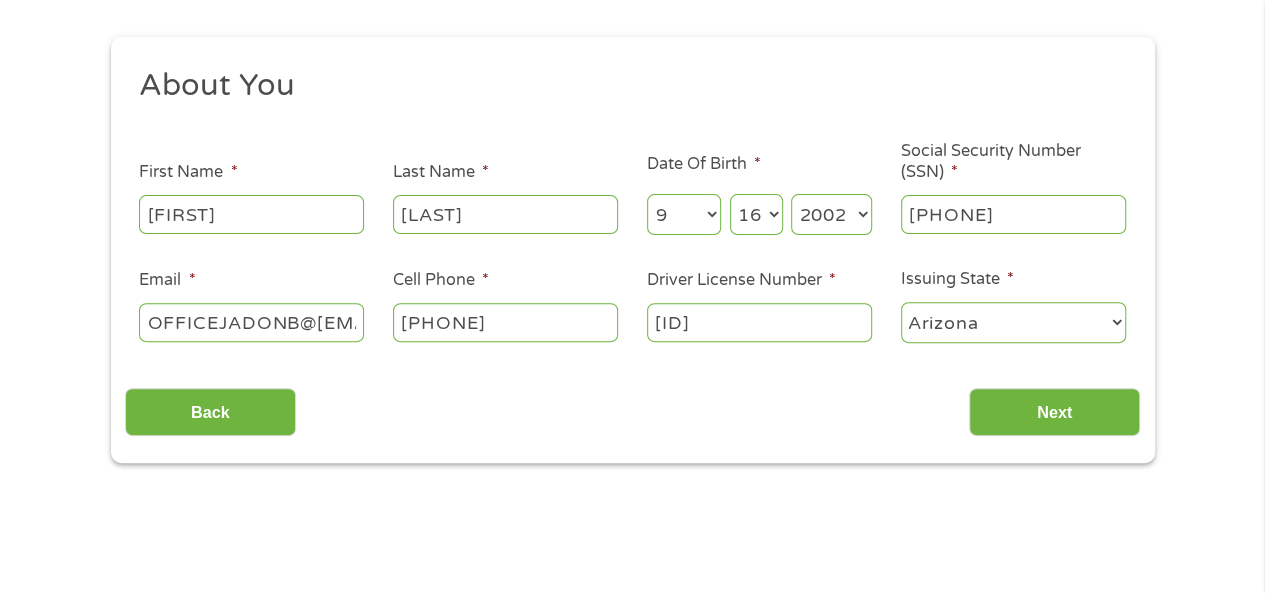 scroll, scrollTop: 200, scrollLeft: 0, axis: vertical 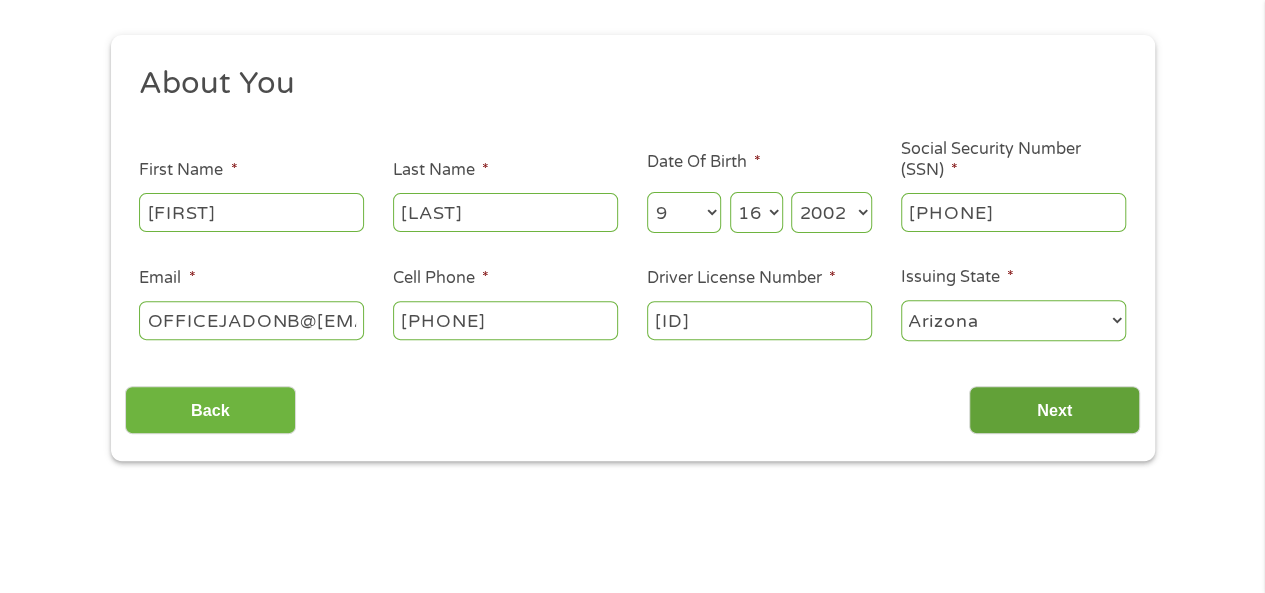 click on "Next" at bounding box center [1054, 410] 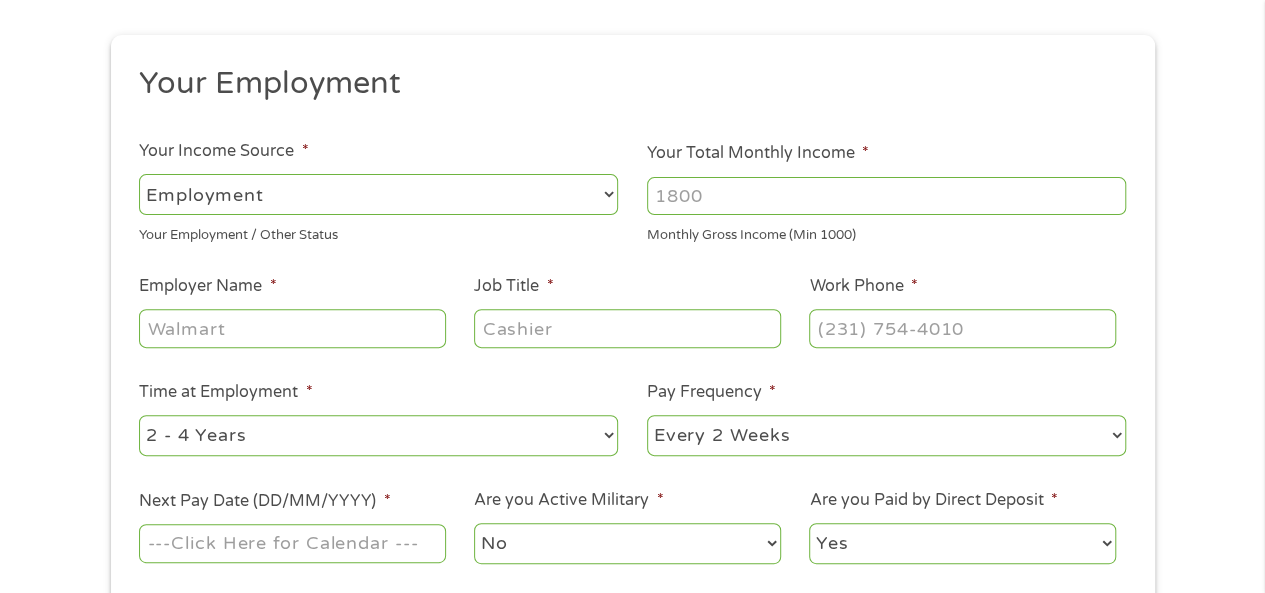 scroll, scrollTop: 8, scrollLeft: 8, axis: both 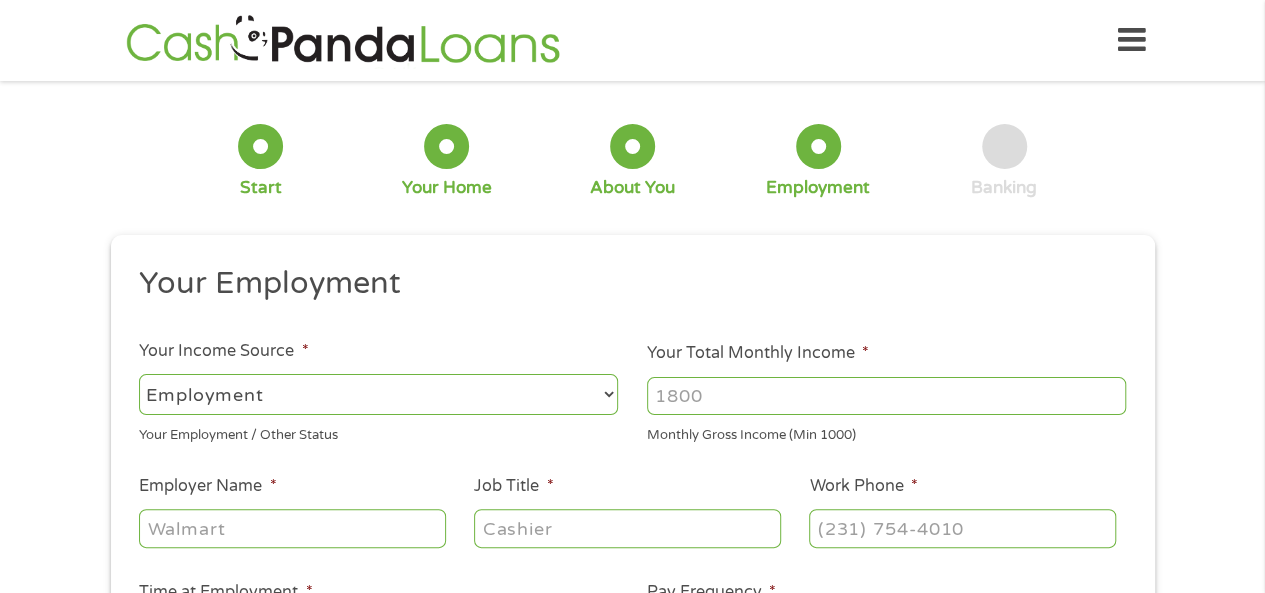 click on "--- Choose one --- Employment Self Employed Benefits" at bounding box center (378, 394) 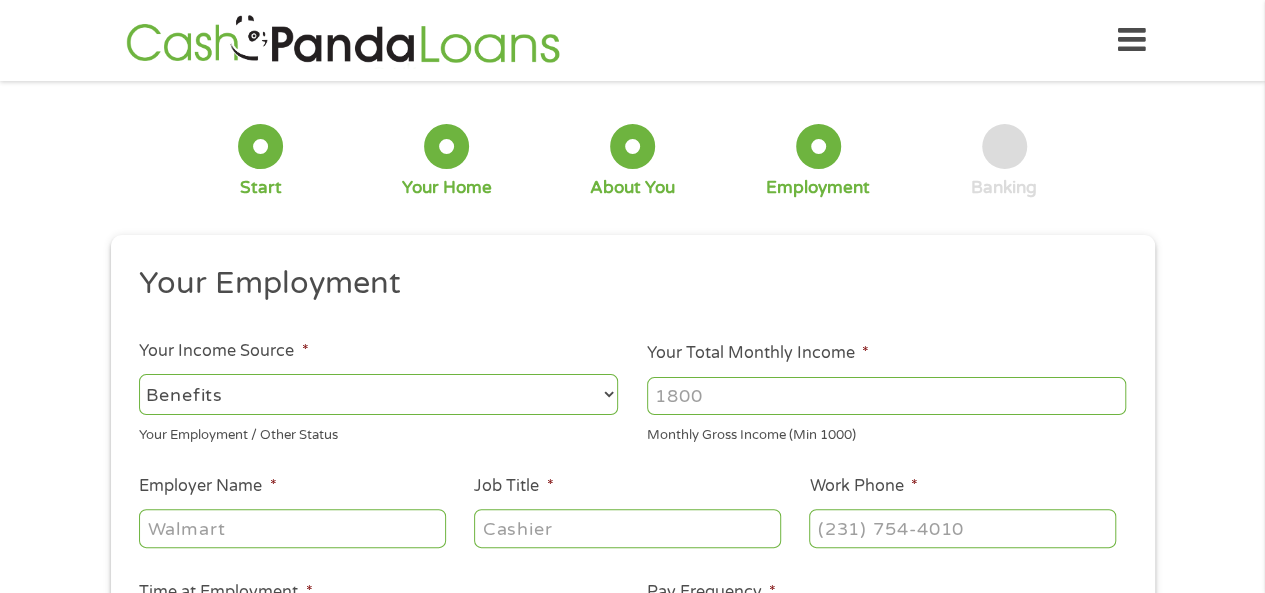 click on "--- Choose one --- Employment Self Employed Benefits" at bounding box center (378, 394) 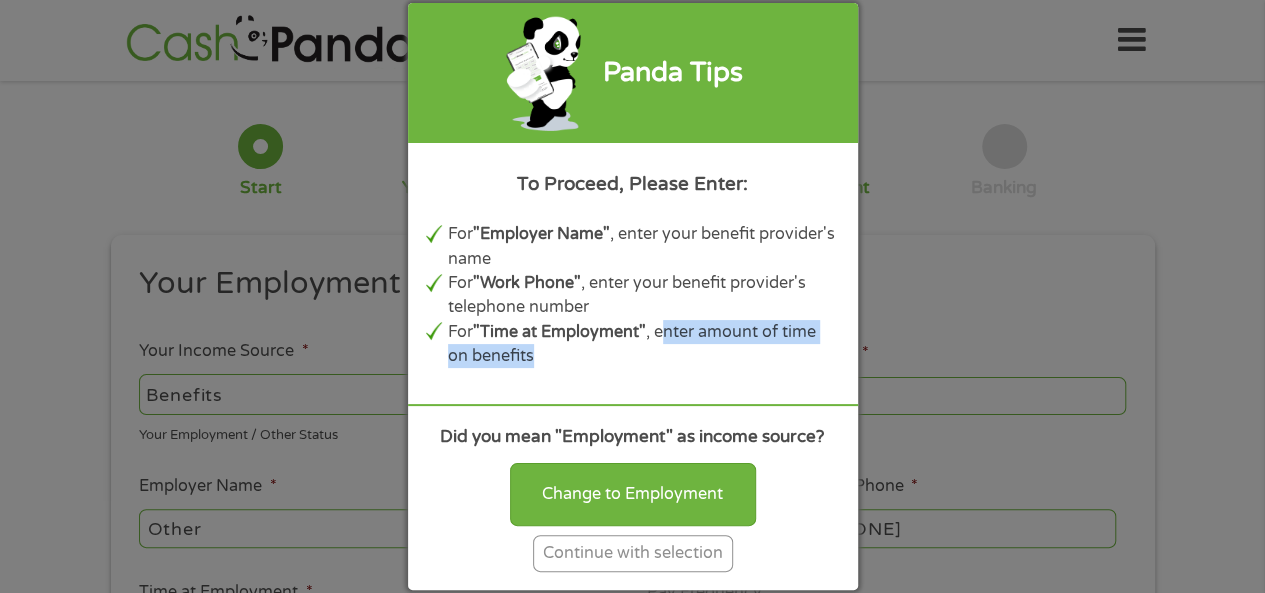 drag, startPoint x: 668, startPoint y: 327, endPoint x: 699, endPoint y: 365, distance: 49.0408 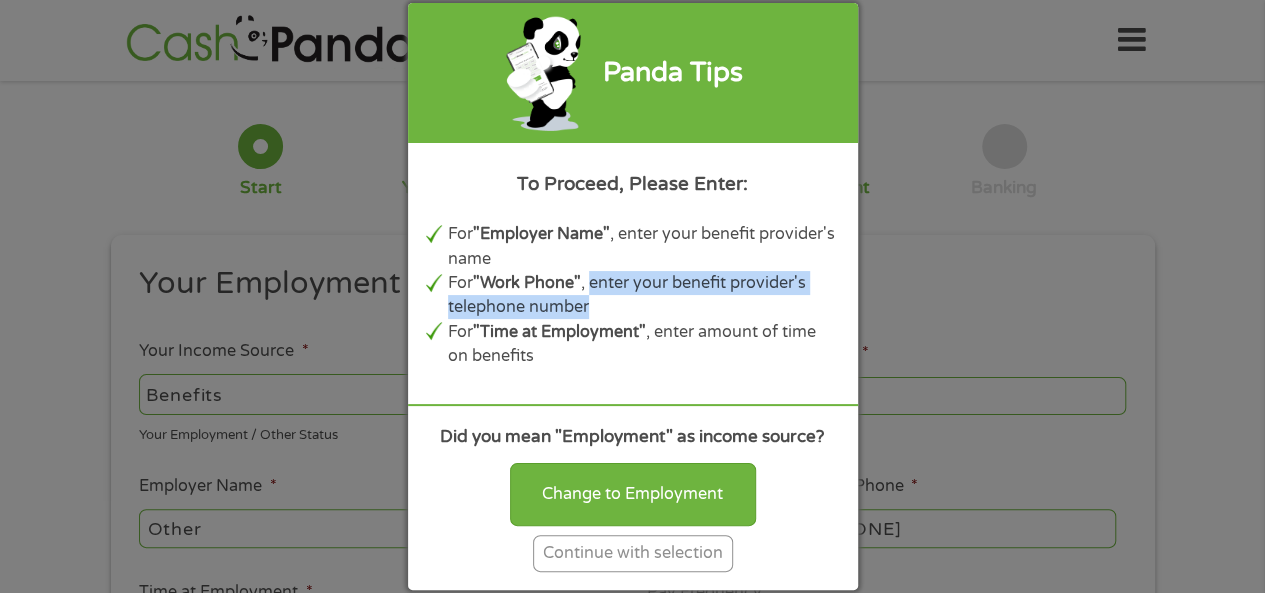 drag, startPoint x: 595, startPoint y: 283, endPoint x: 660, endPoint y: 313, distance: 71.5891 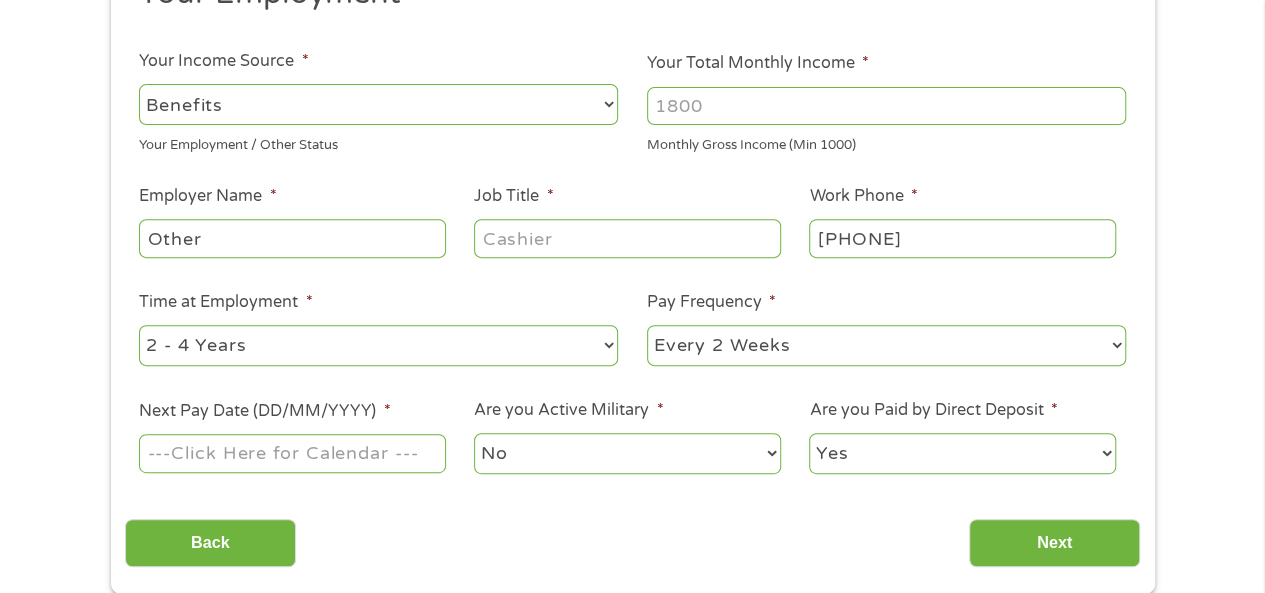 scroll, scrollTop: 316, scrollLeft: 0, axis: vertical 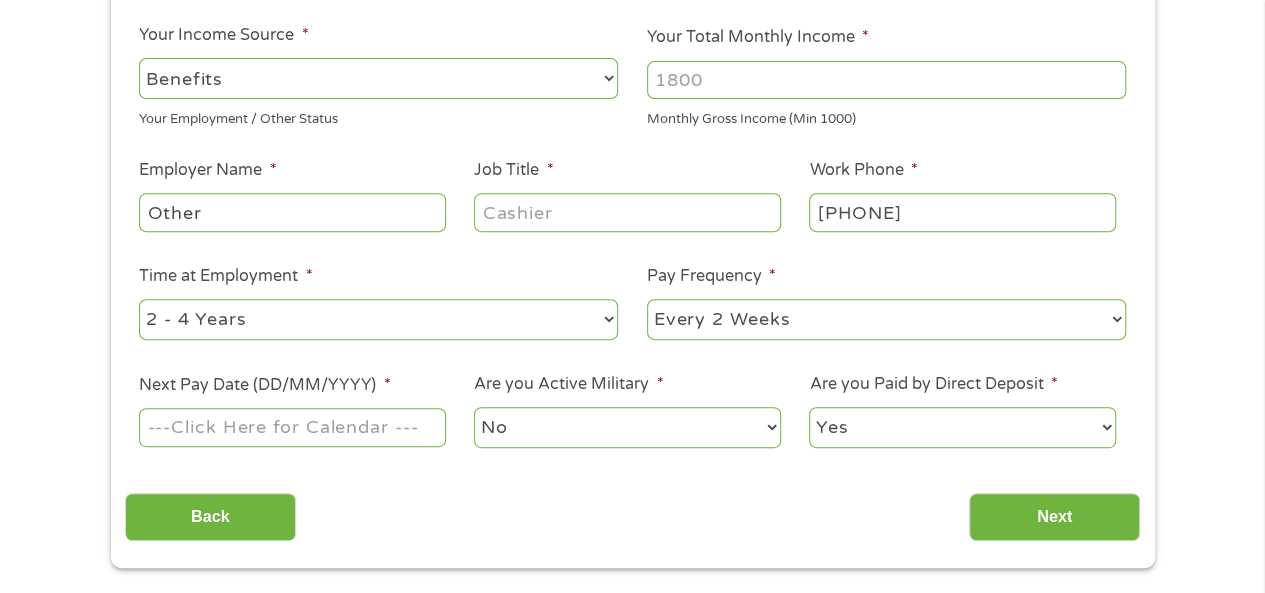 click on "Next Pay Date (DD/MM/YYYY) *" at bounding box center (292, 427) 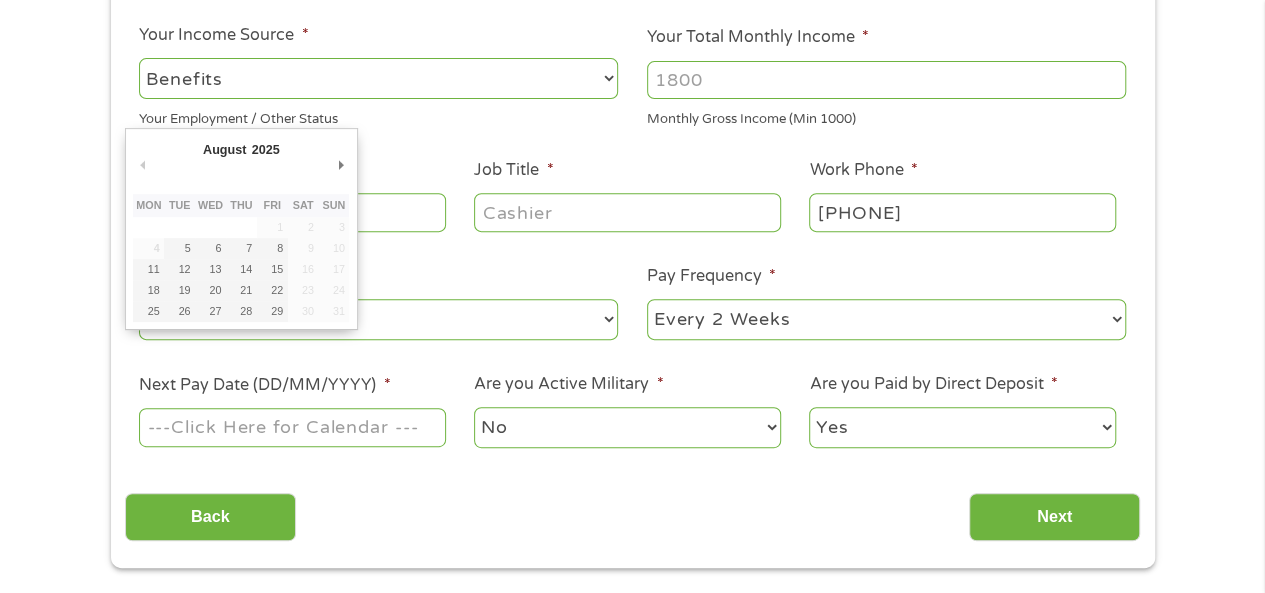 click on "Next Pay Date (DD/MM/YYYY) *" at bounding box center (292, 427) 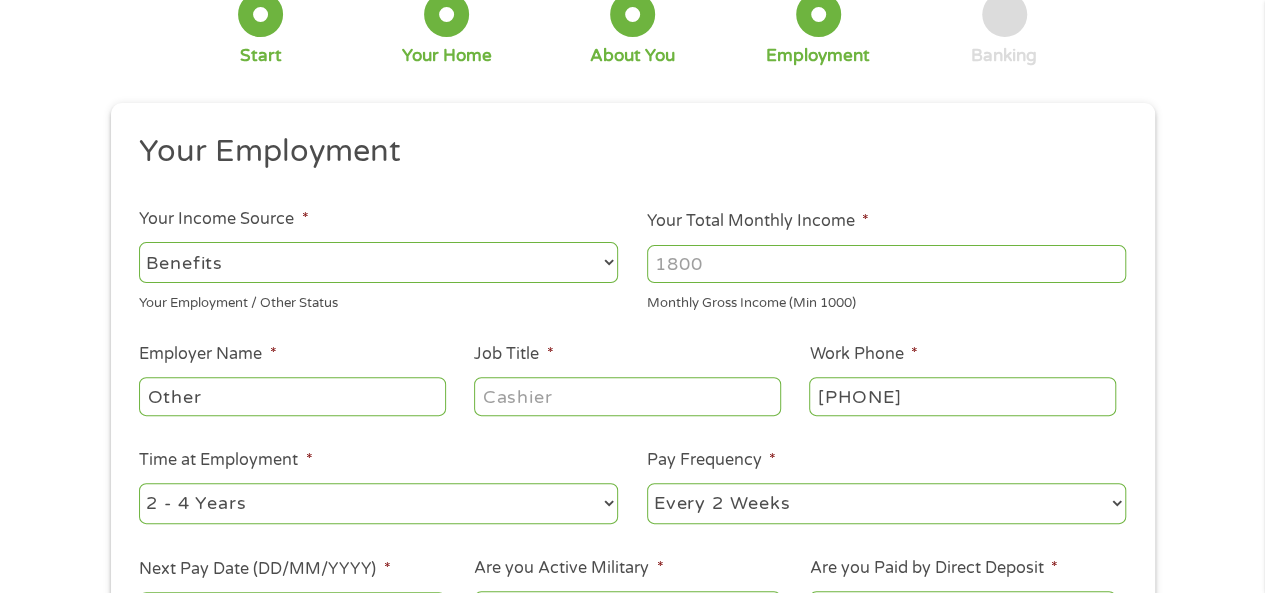 scroll, scrollTop: 0, scrollLeft: 0, axis: both 